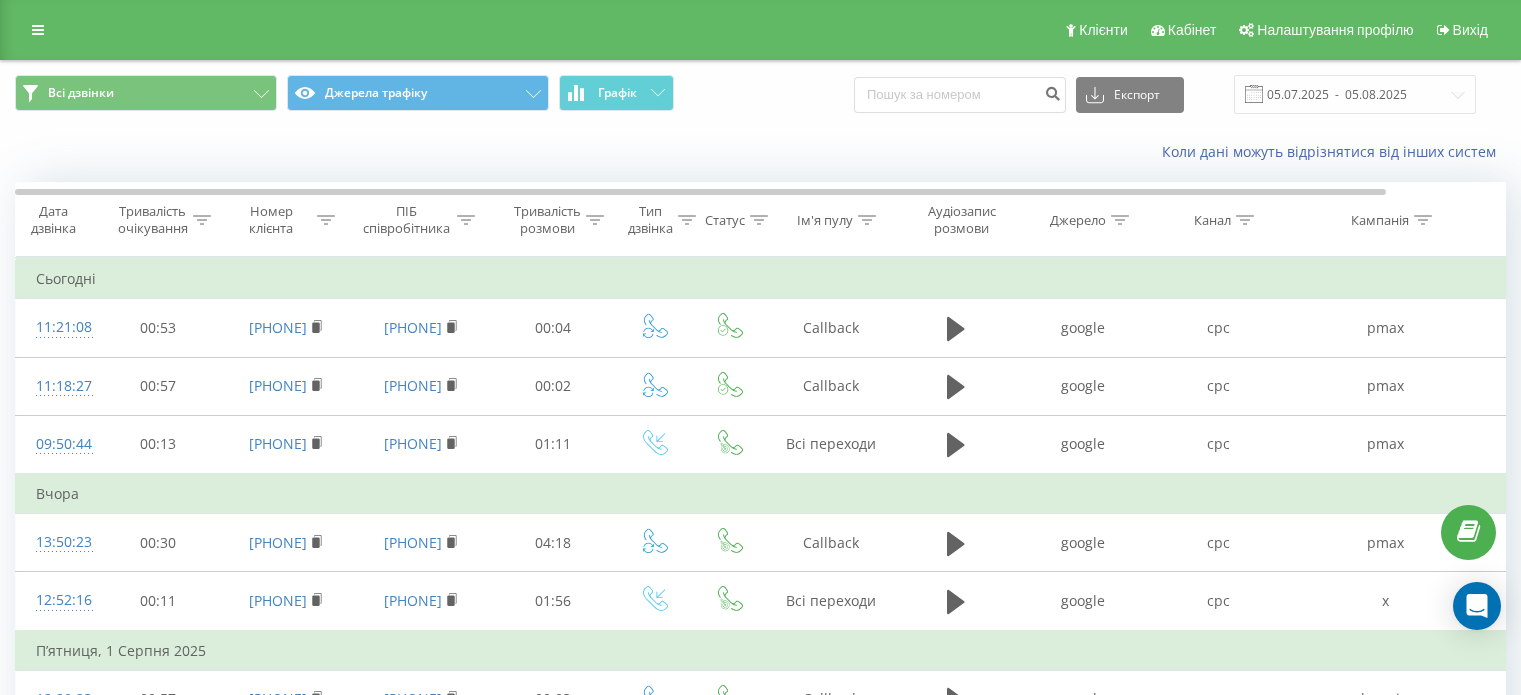 scroll, scrollTop: 0, scrollLeft: 0, axis: both 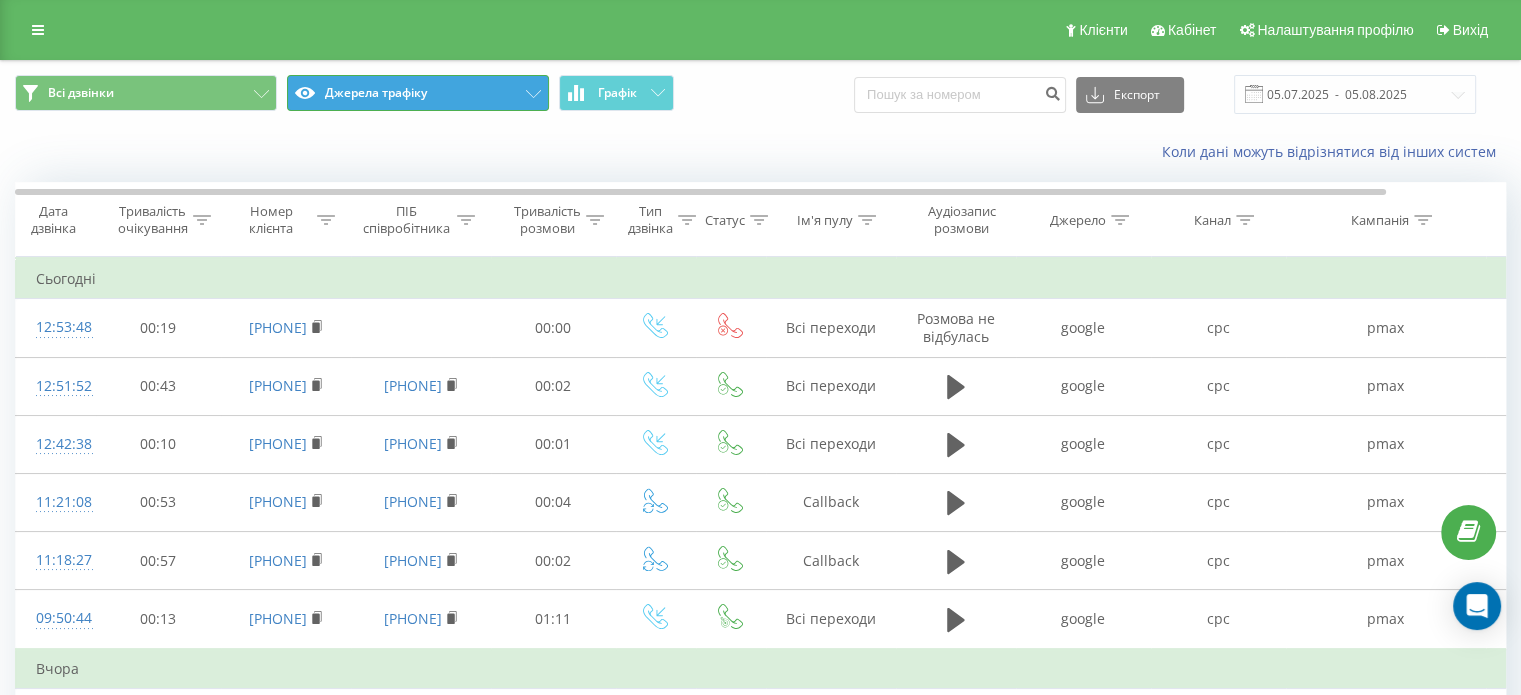 click on "Джерела трафіку" at bounding box center [418, 93] 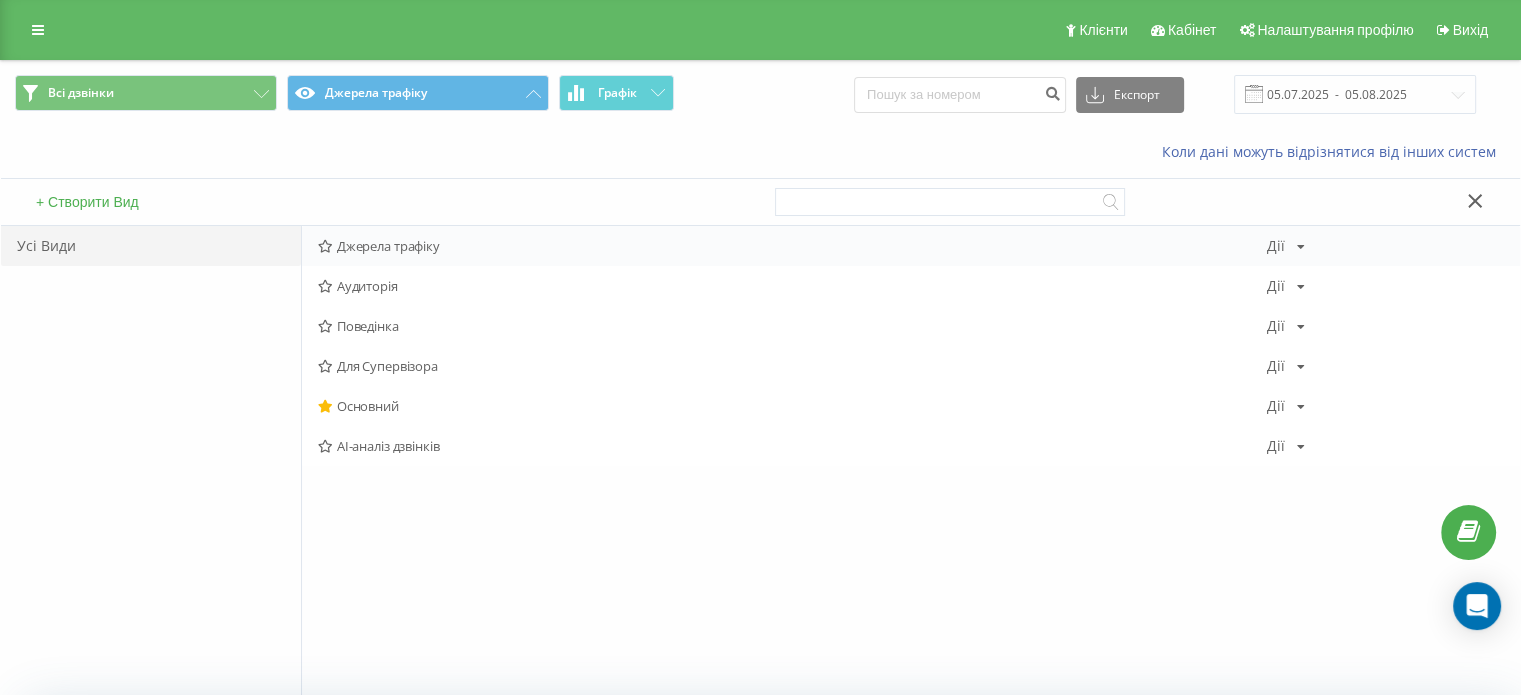 click on "Джерела трафіку Дії Редагувати Копіювати Видалити За замовчуванням Поділитися" at bounding box center (911, 246) 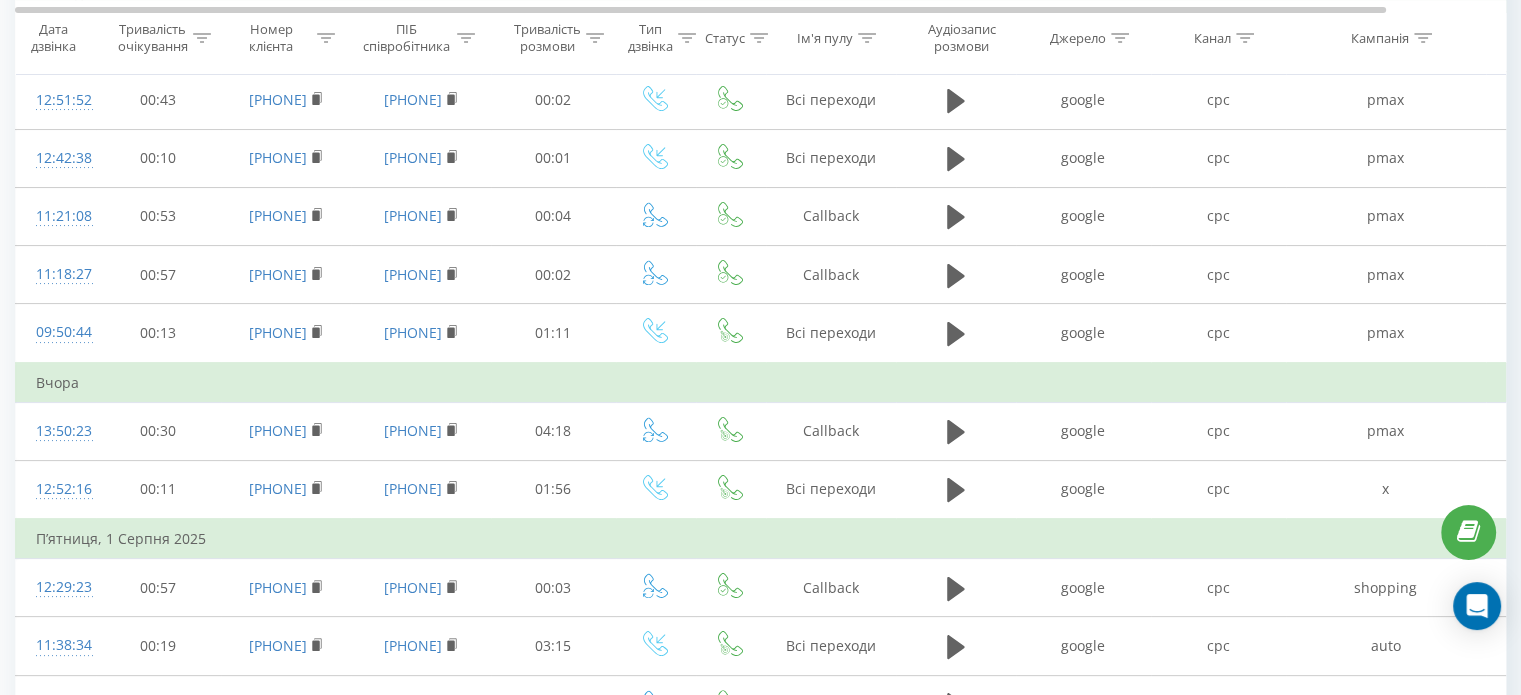 scroll, scrollTop: 300, scrollLeft: 0, axis: vertical 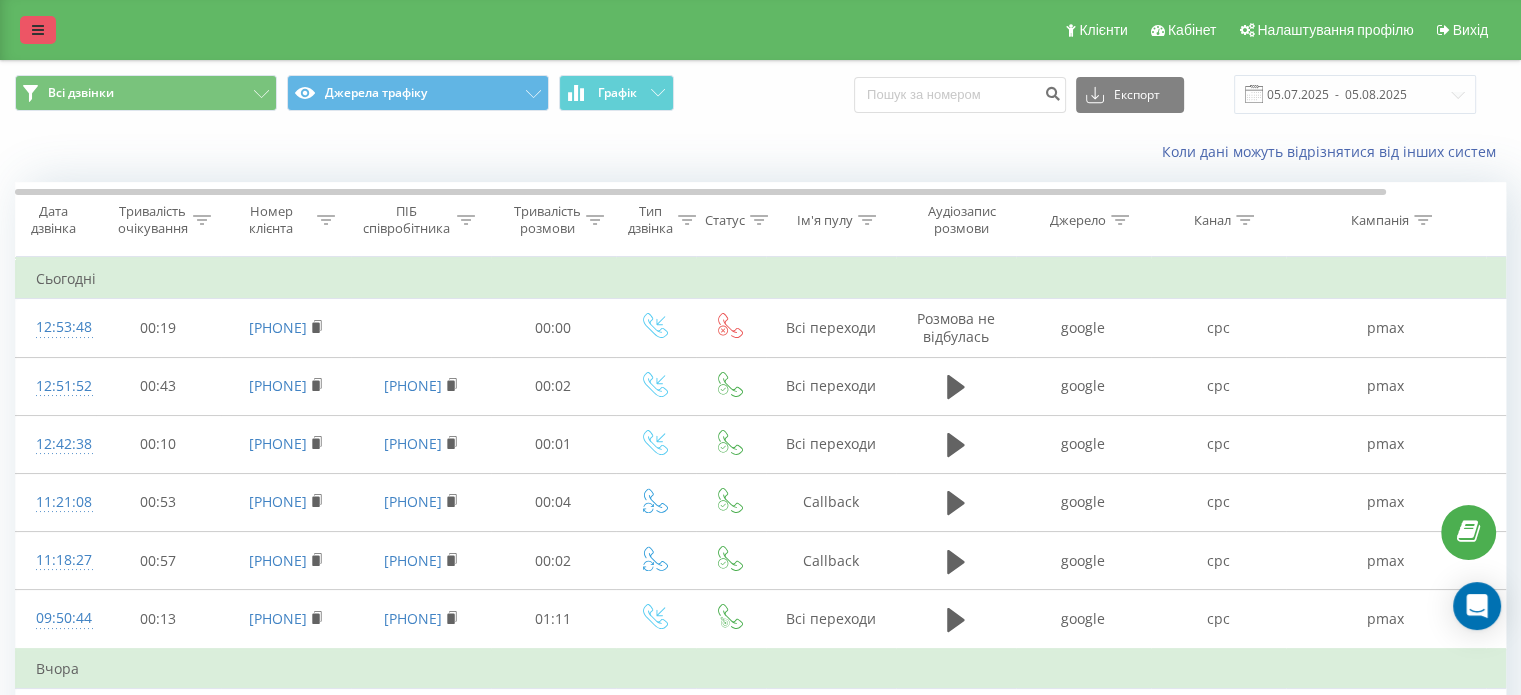 click at bounding box center (38, 30) 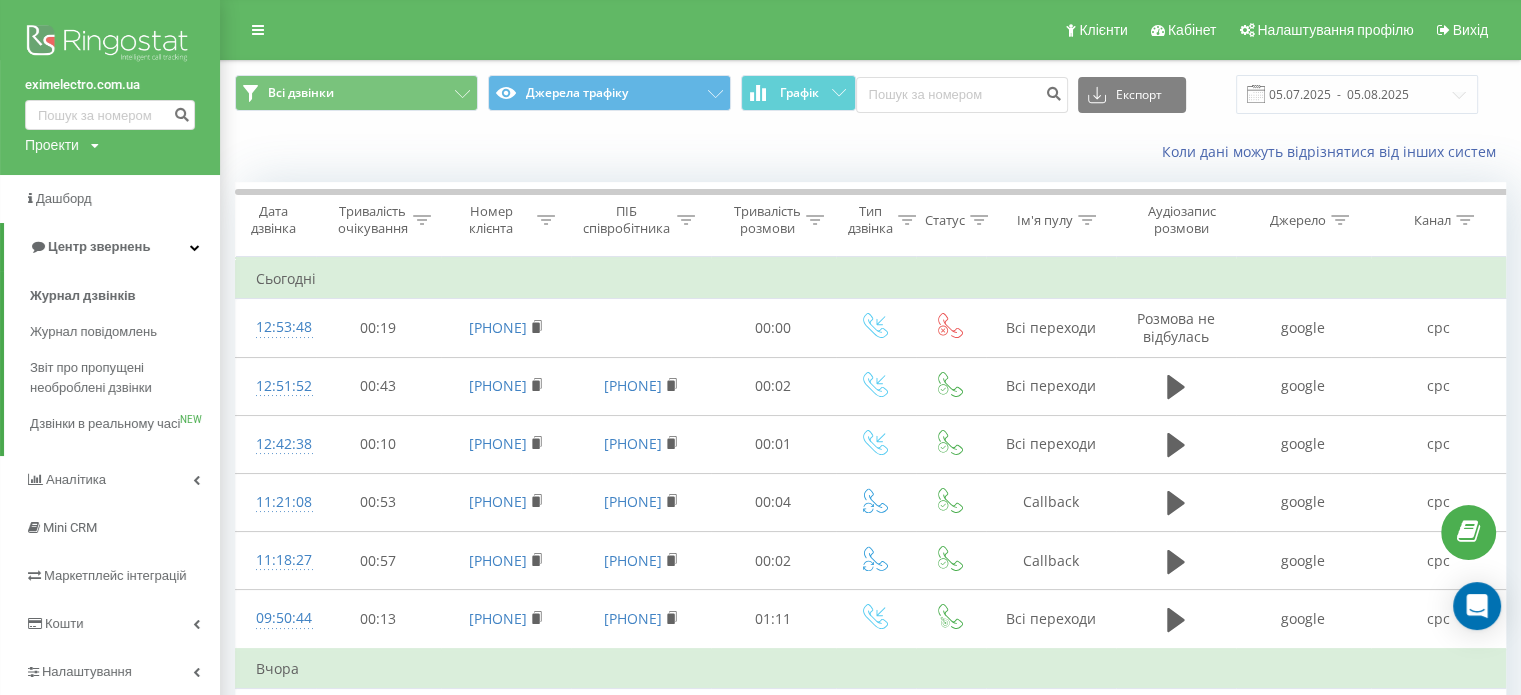 click on "Проекти" at bounding box center (52, 145) 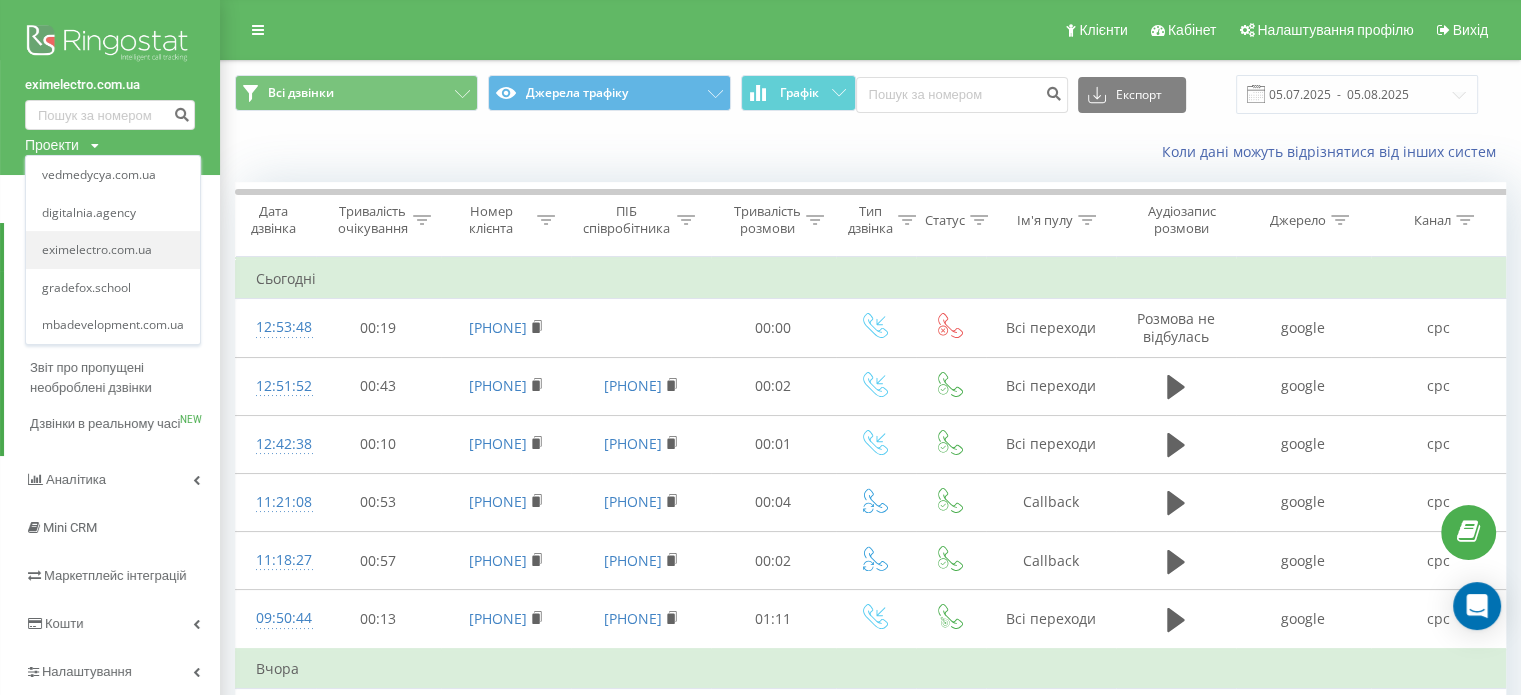 click on "eximelectro.com.ua" at bounding box center (113, 251) 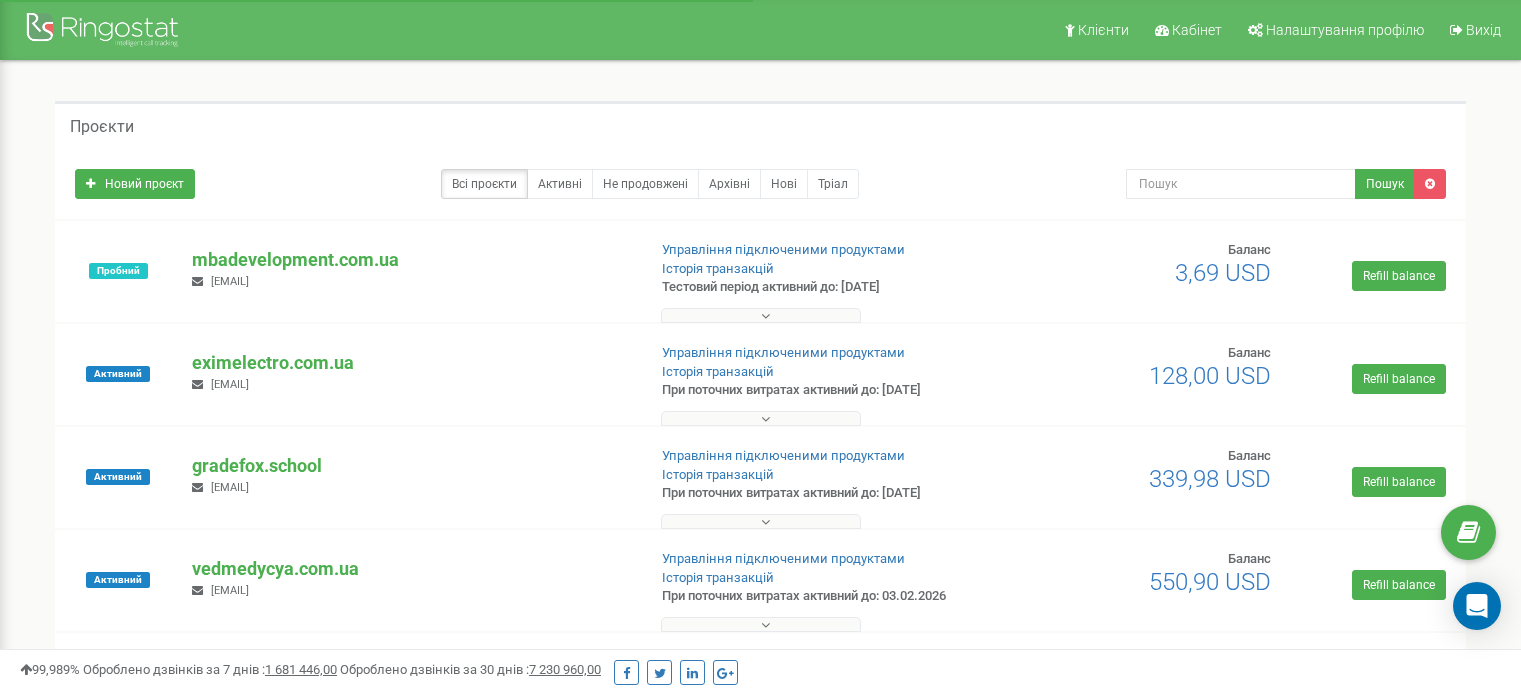 scroll, scrollTop: 0, scrollLeft: 0, axis: both 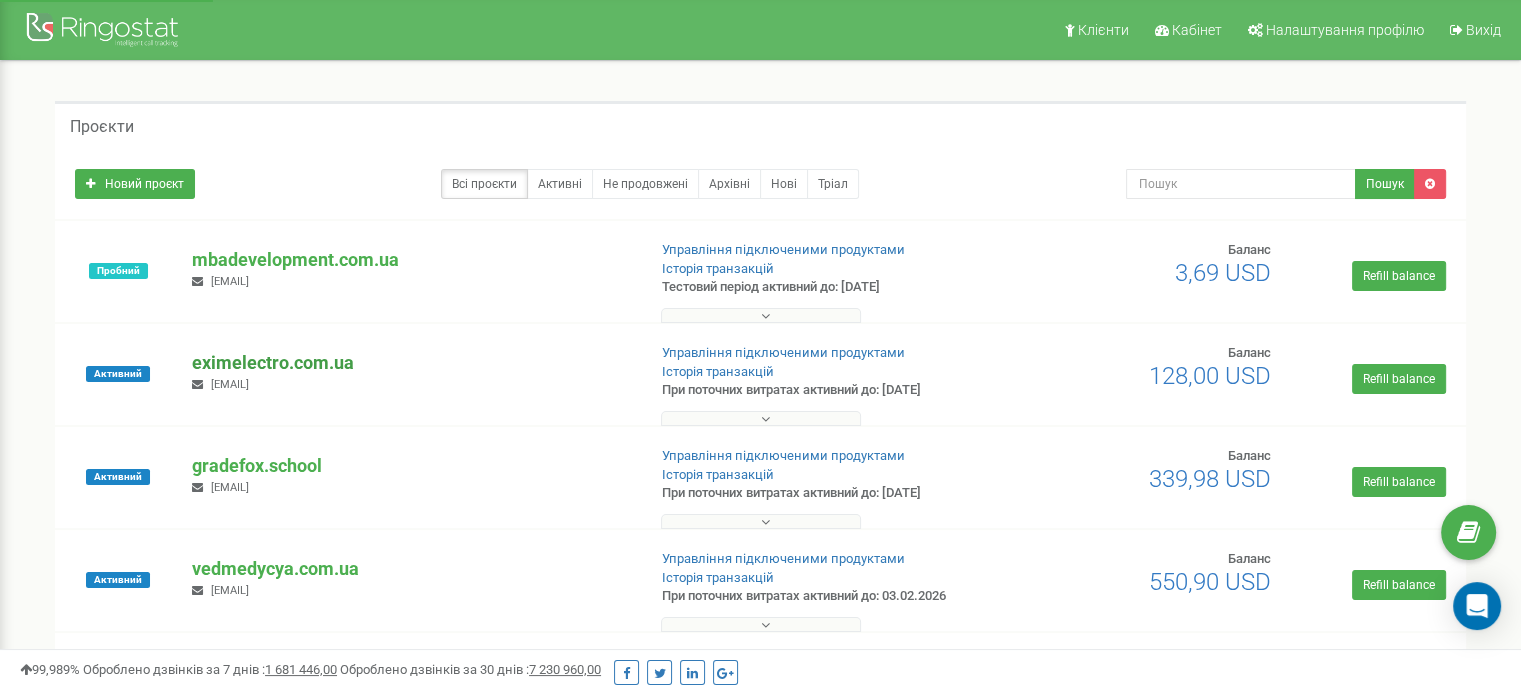 click on "eximelectro.com.ua" at bounding box center [410, 363] 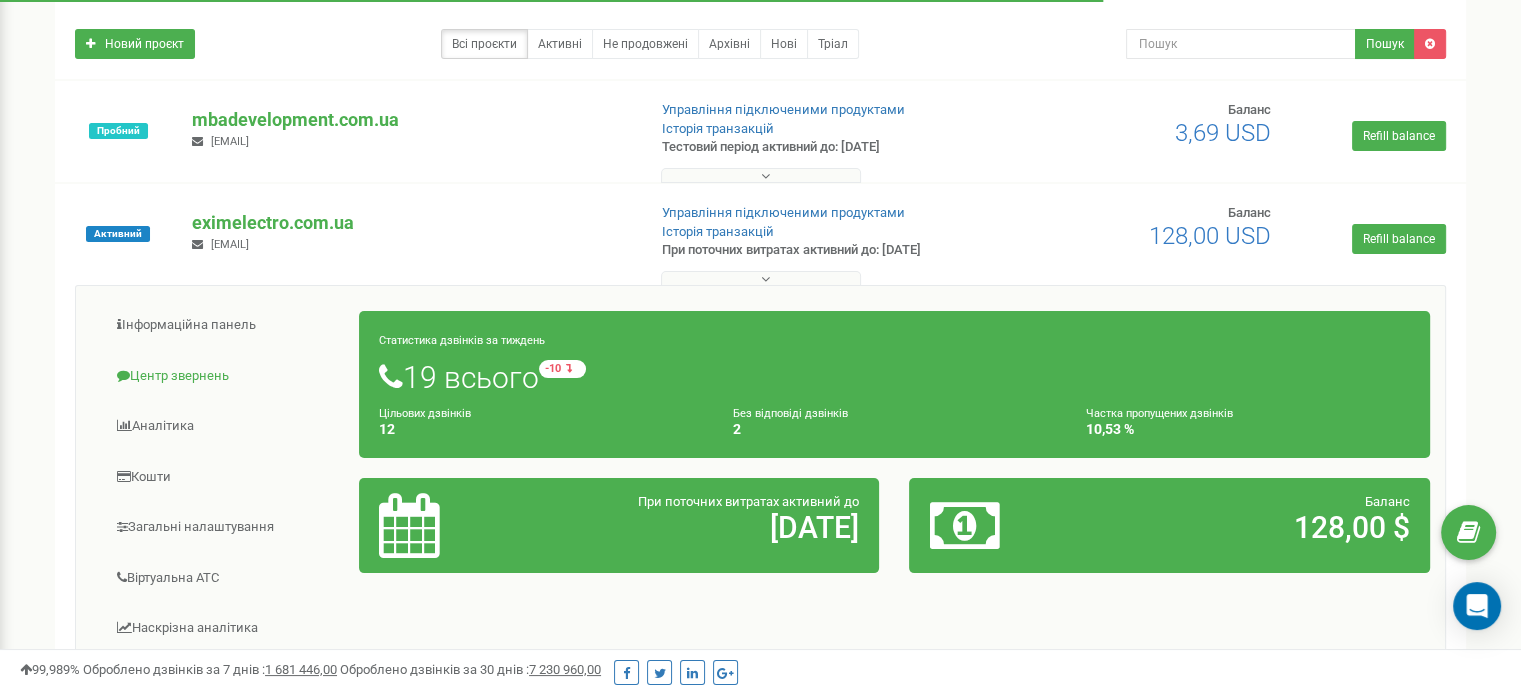 scroll, scrollTop: 200, scrollLeft: 0, axis: vertical 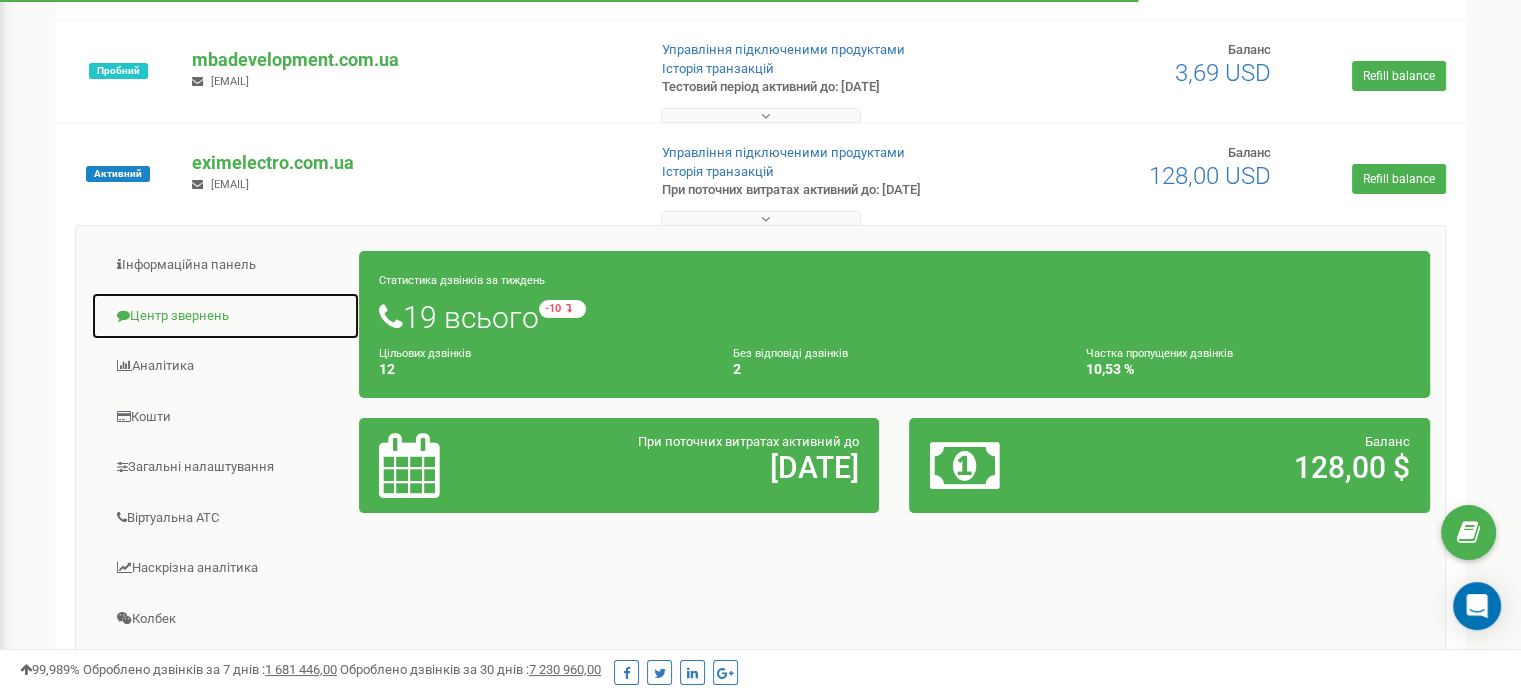 click on "Центр звернень" at bounding box center [225, 316] 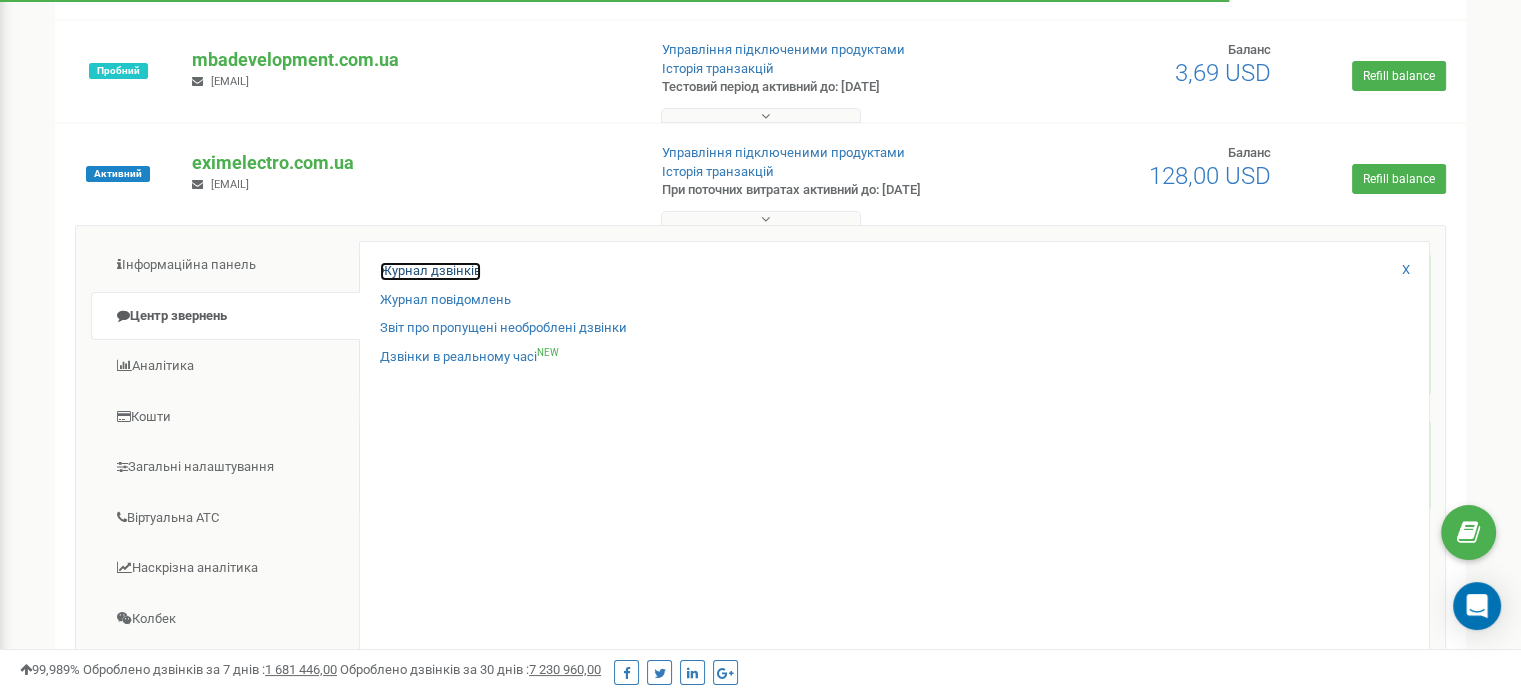 click on "Журнал дзвінків" at bounding box center [430, 271] 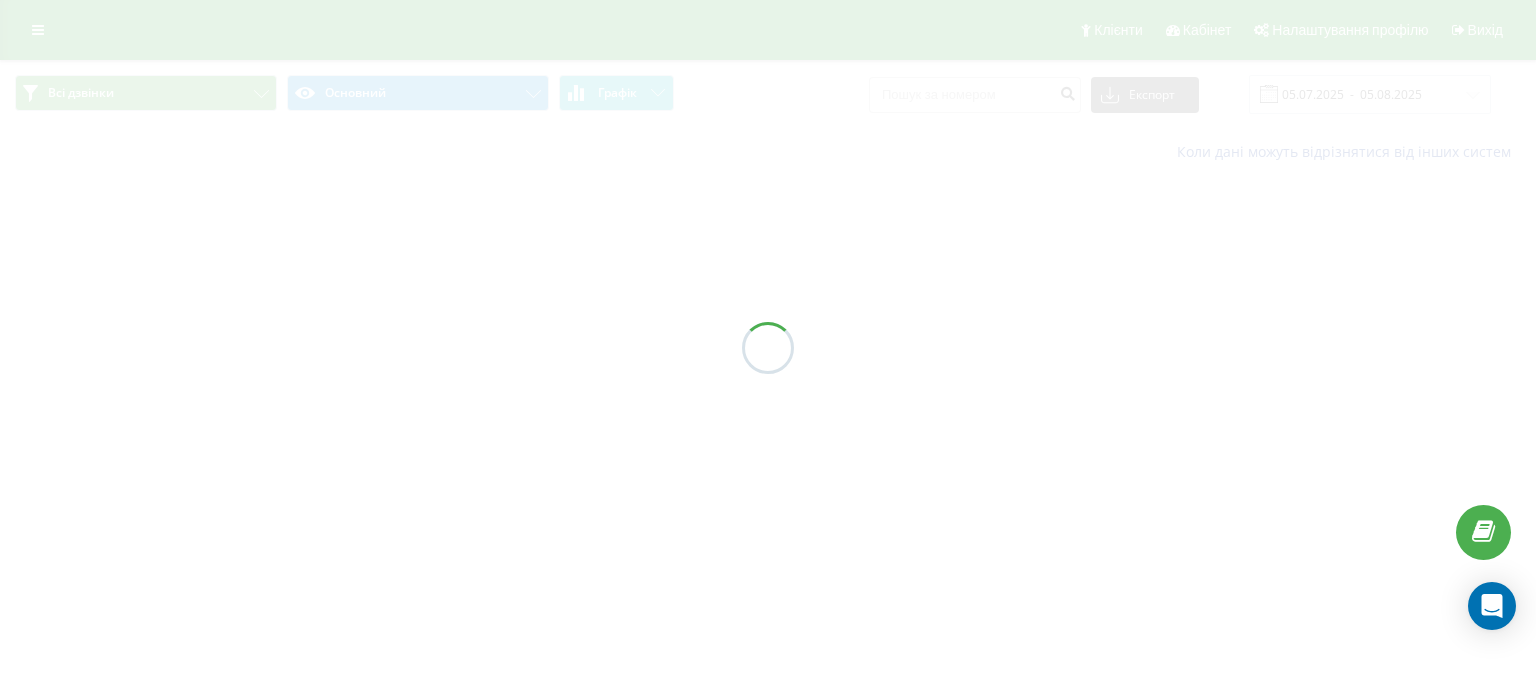 scroll, scrollTop: 0, scrollLeft: 0, axis: both 